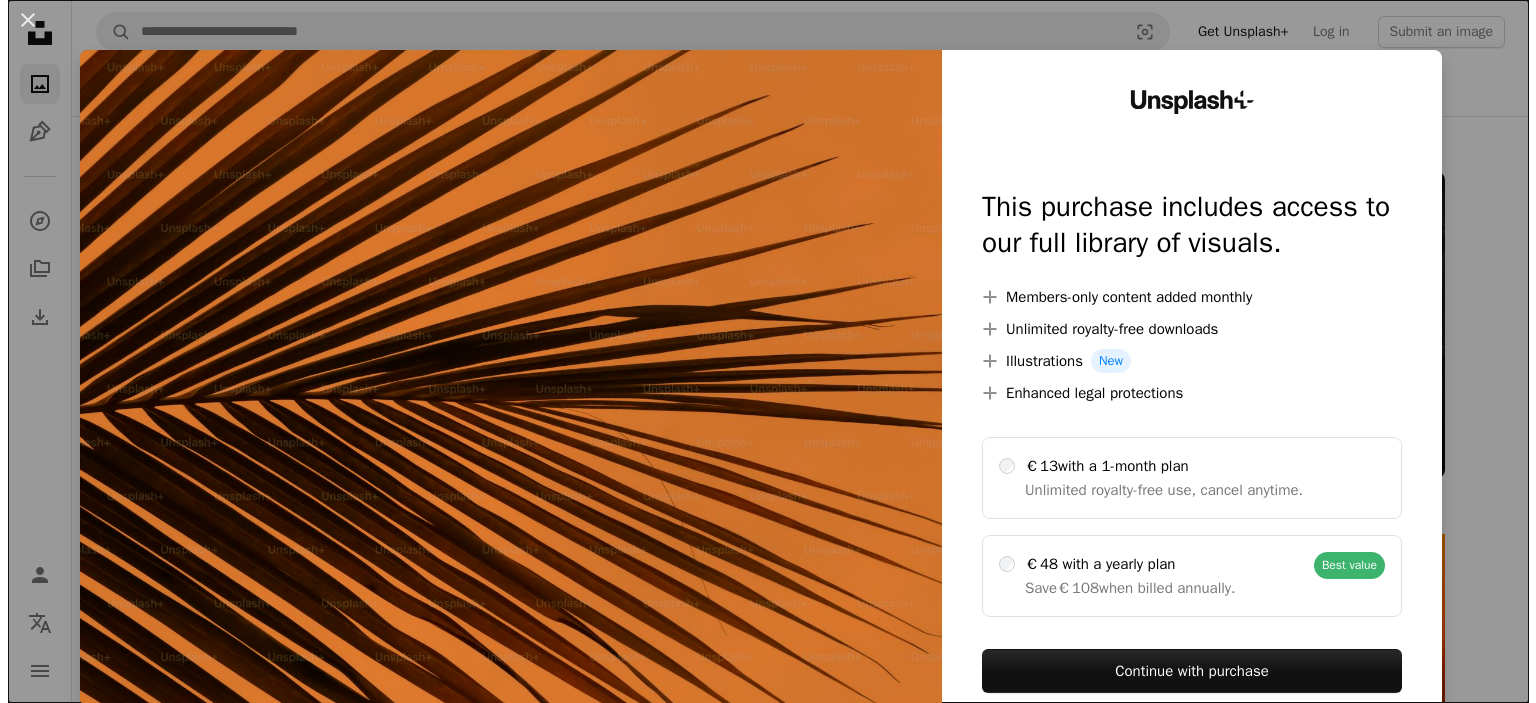 scroll, scrollTop: 4266, scrollLeft: 0, axis: vertical 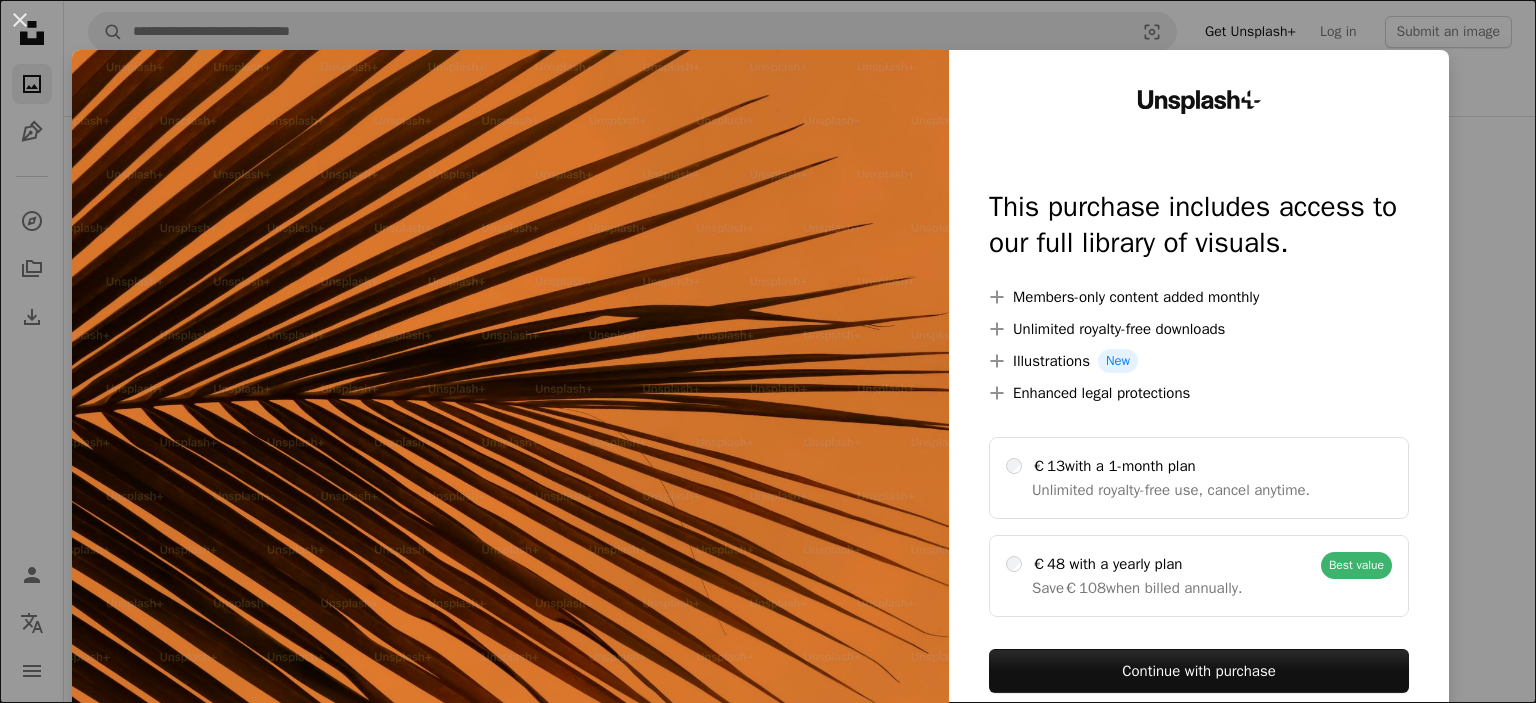 click on "An X shape Unsplash+ This purchase includes access to our full library of visuals. A plus sign Members-only content added monthly A plus sign Unlimited royalty-free downloads A plus sign Illustrations  New A plus sign Enhanced legal protections €13  with a 1-month plan Unlimited royalty-free use, cancel anytime. €48   with a yearly plan Save  €108  when billed annually. Best value Continue with purchase Taxes where applicable. Renews automatically. Cancel anytime." at bounding box center (768, 351) 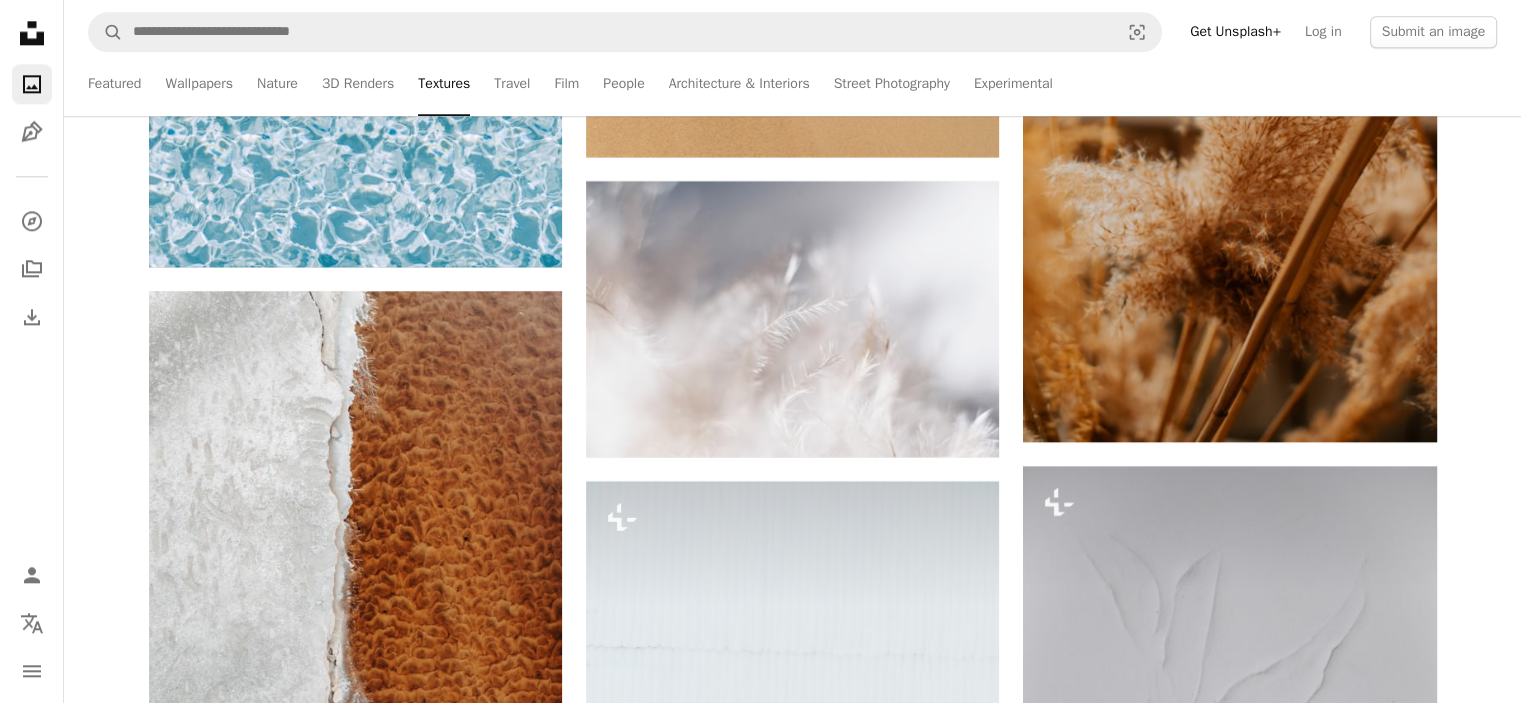 scroll, scrollTop: 10066, scrollLeft: 0, axis: vertical 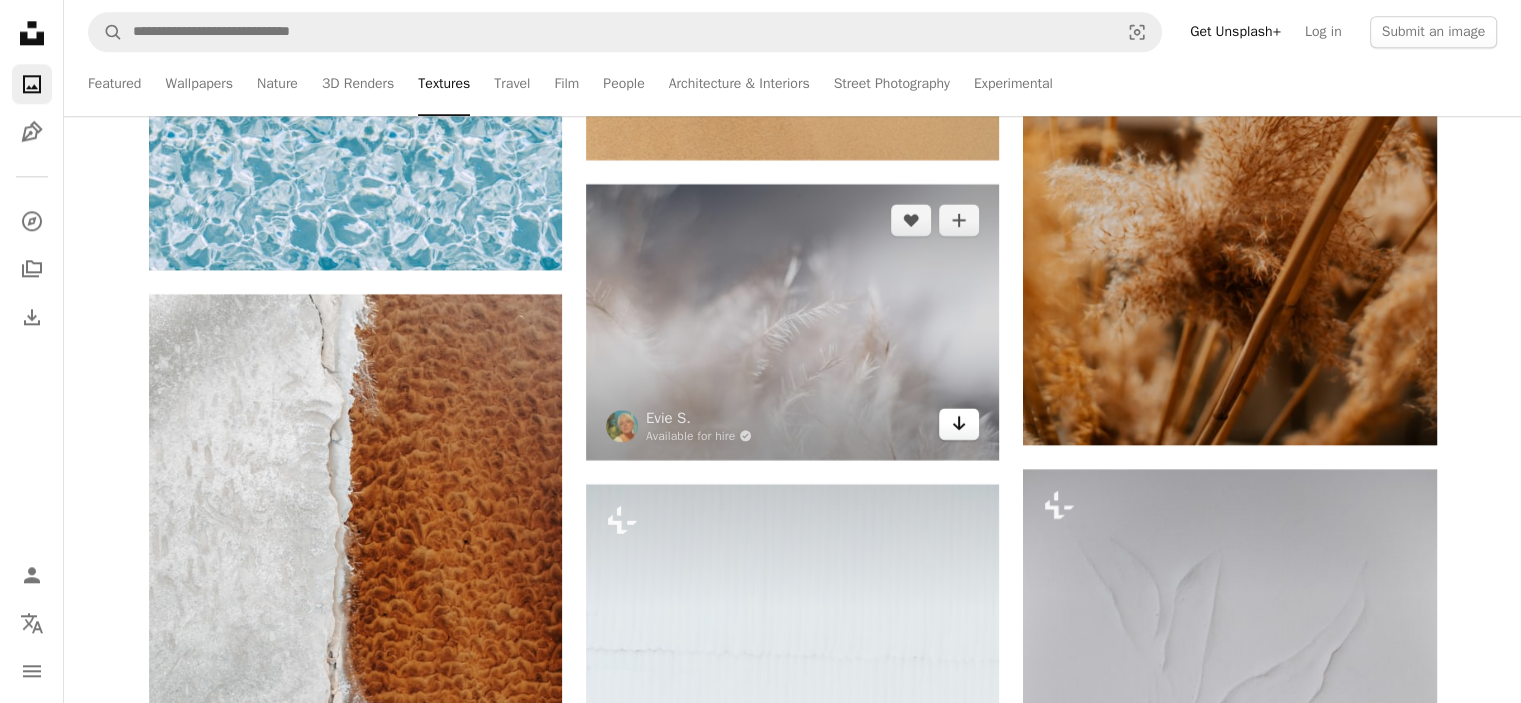 click on "Arrow pointing down" 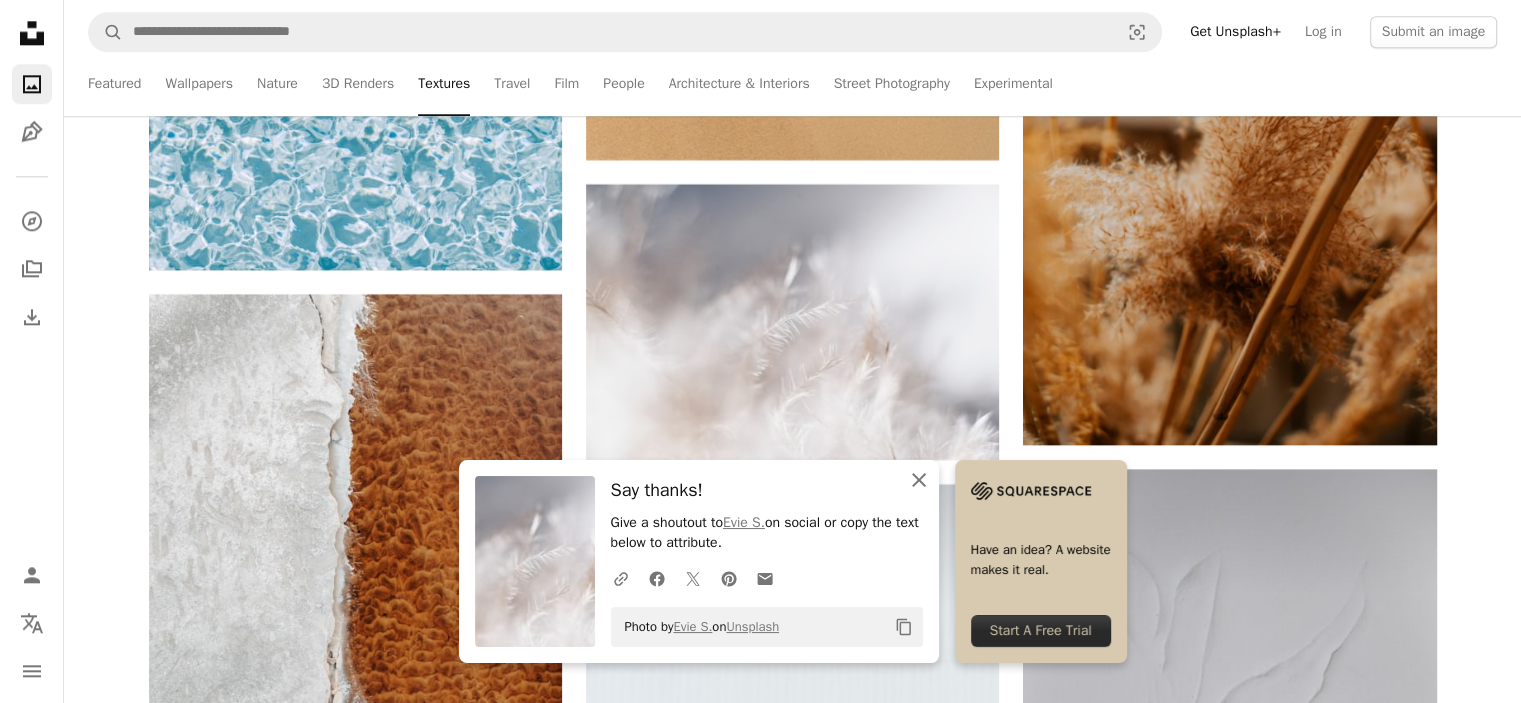 click on "An X shape" 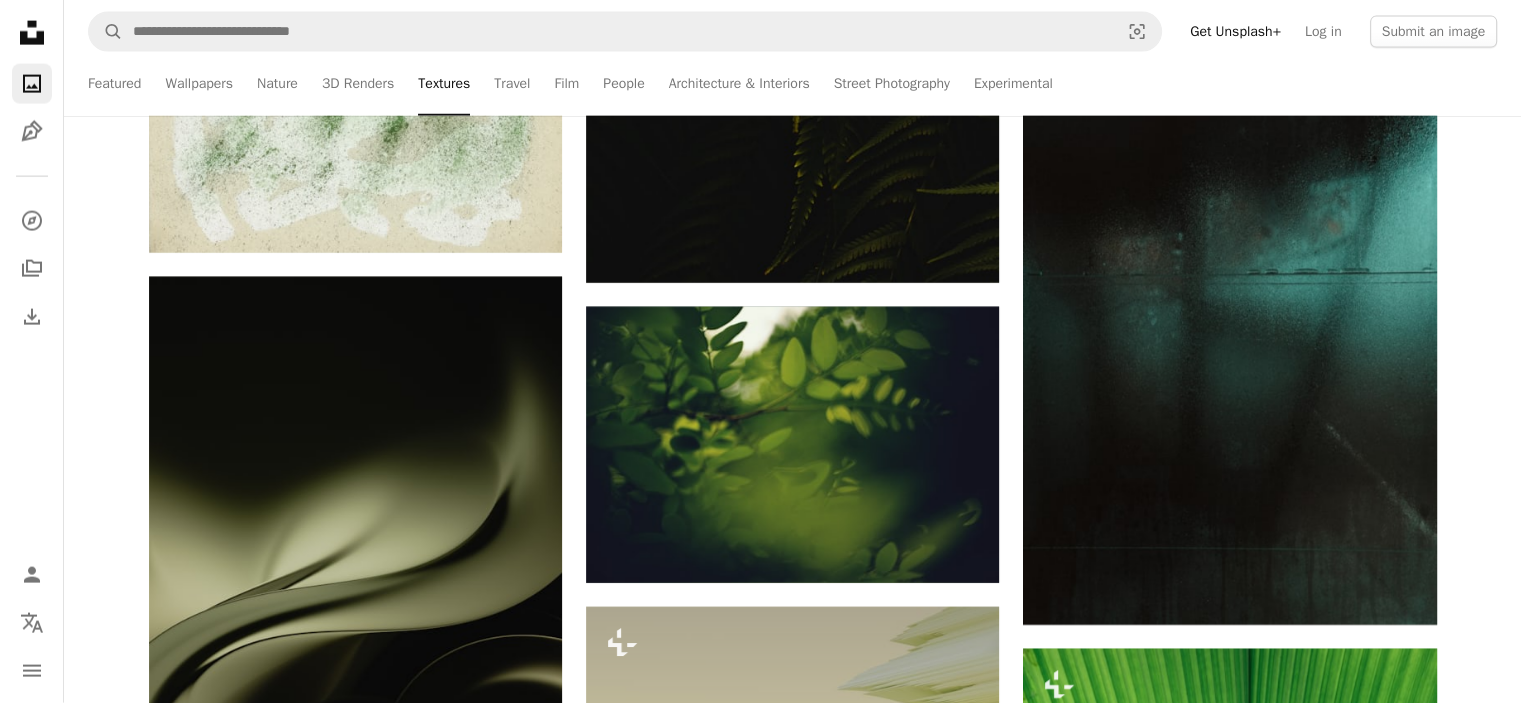 scroll, scrollTop: 12266, scrollLeft: 0, axis: vertical 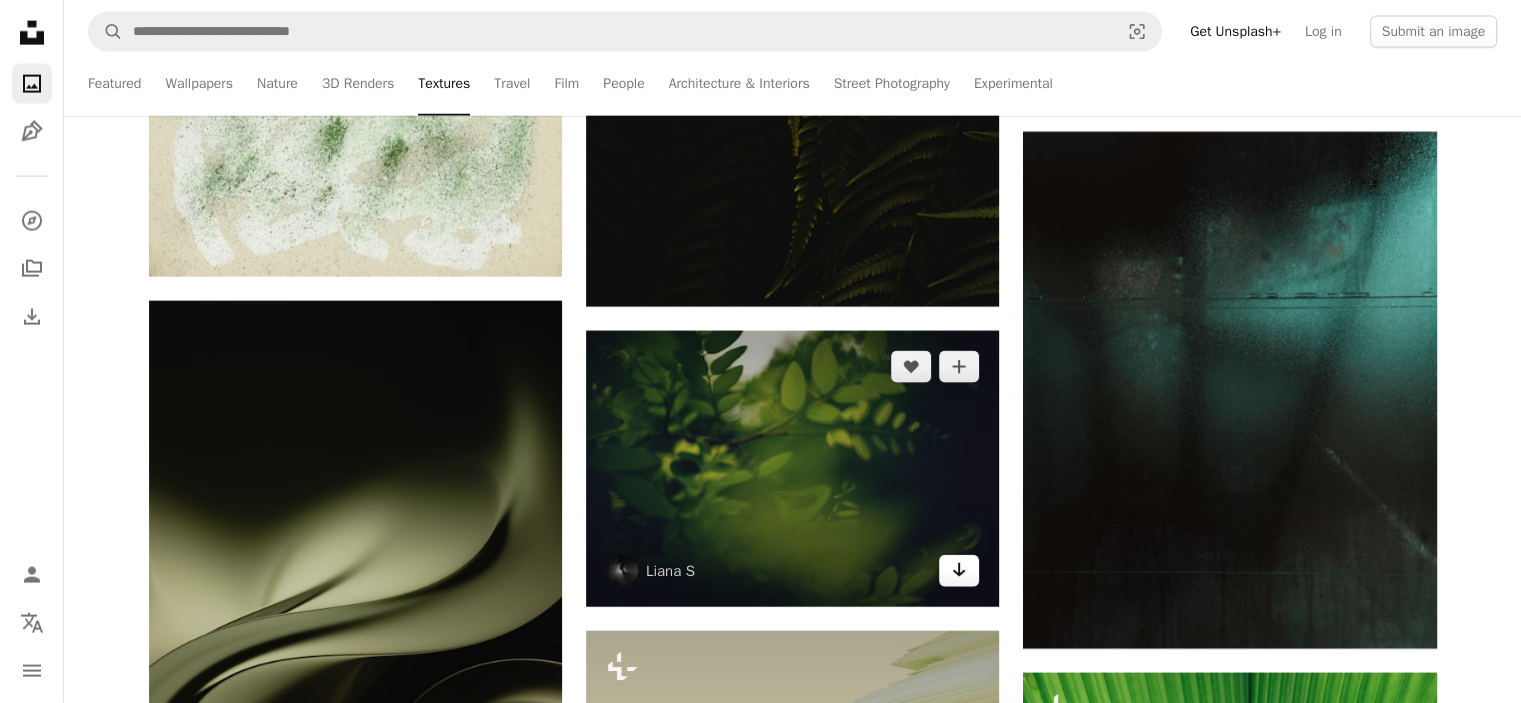 click on "Arrow pointing down" at bounding box center (959, 571) 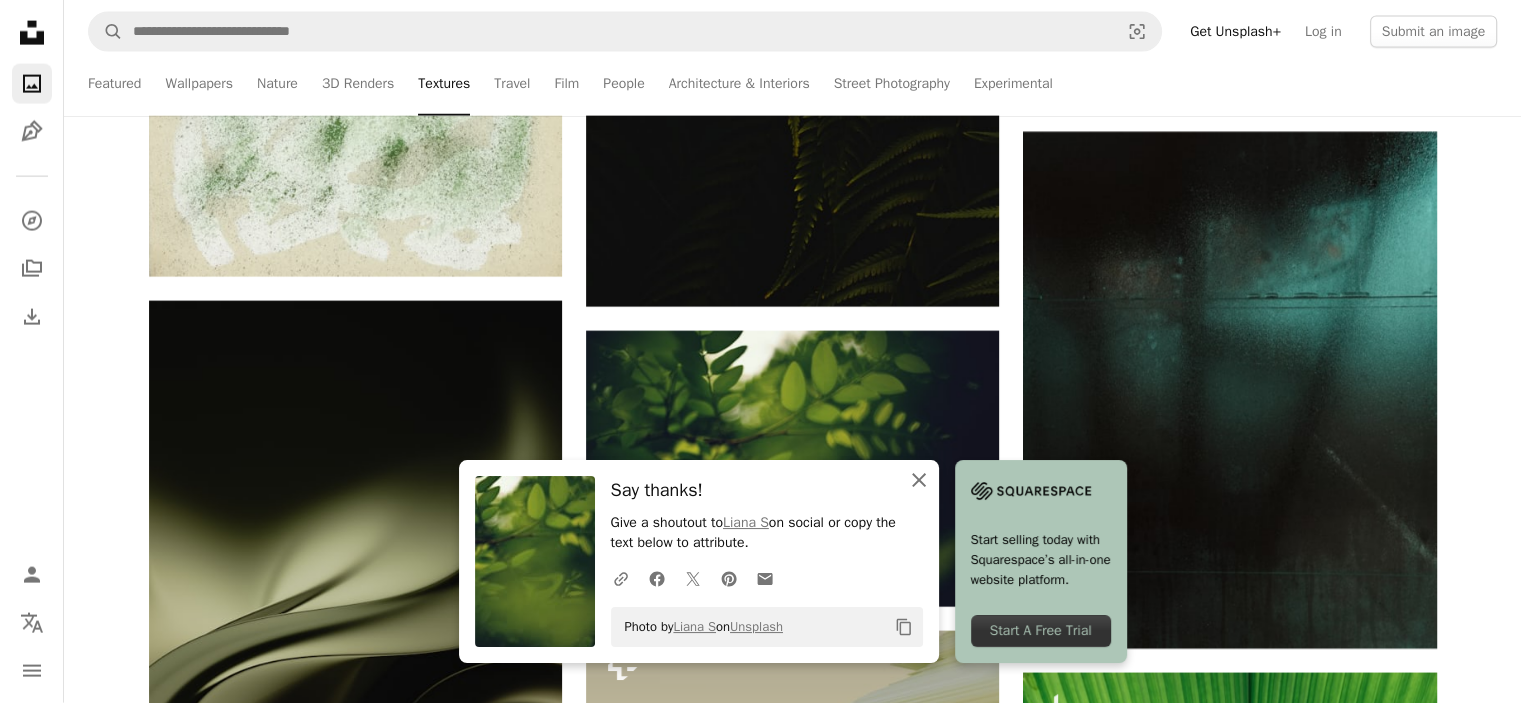 click on "An X shape Close" at bounding box center [919, 480] 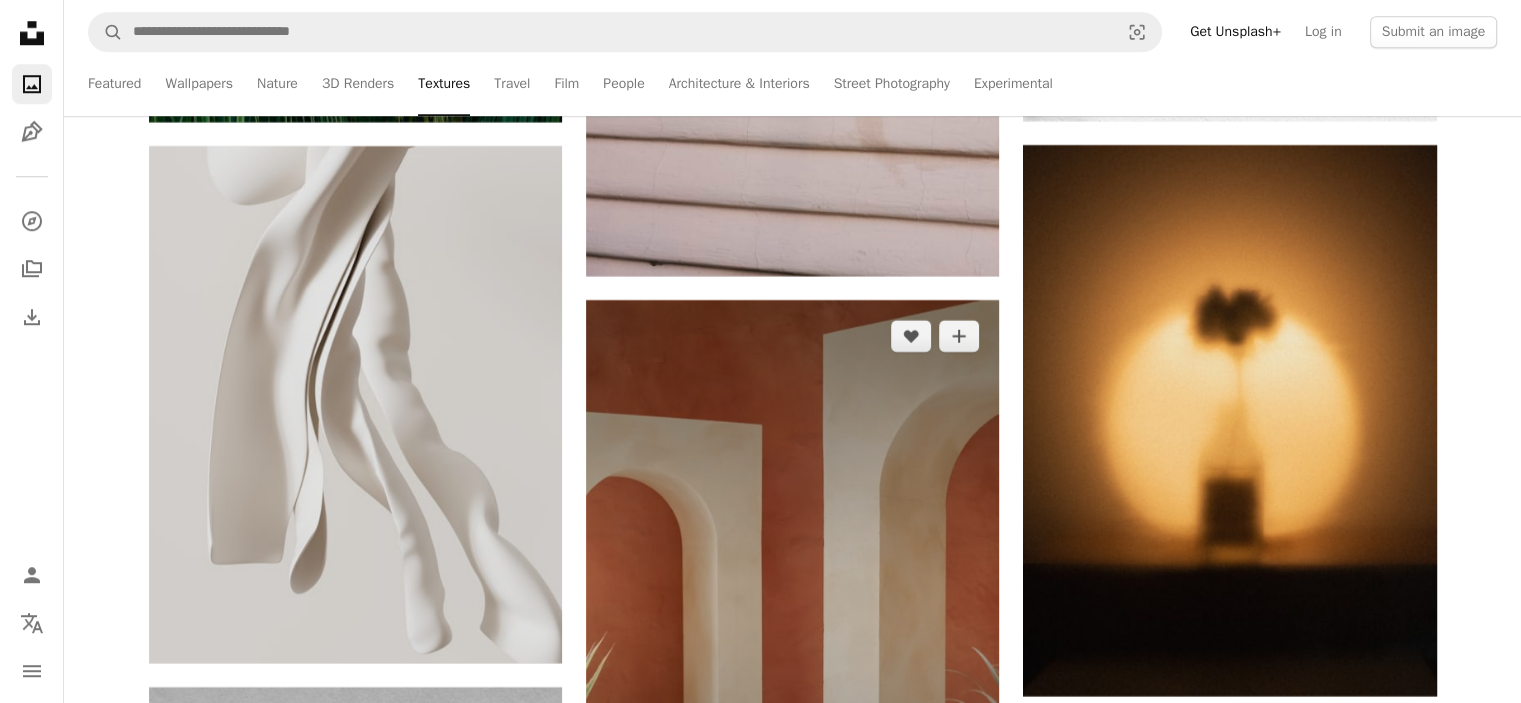 scroll, scrollTop: 16733, scrollLeft: 0, axis: vertical 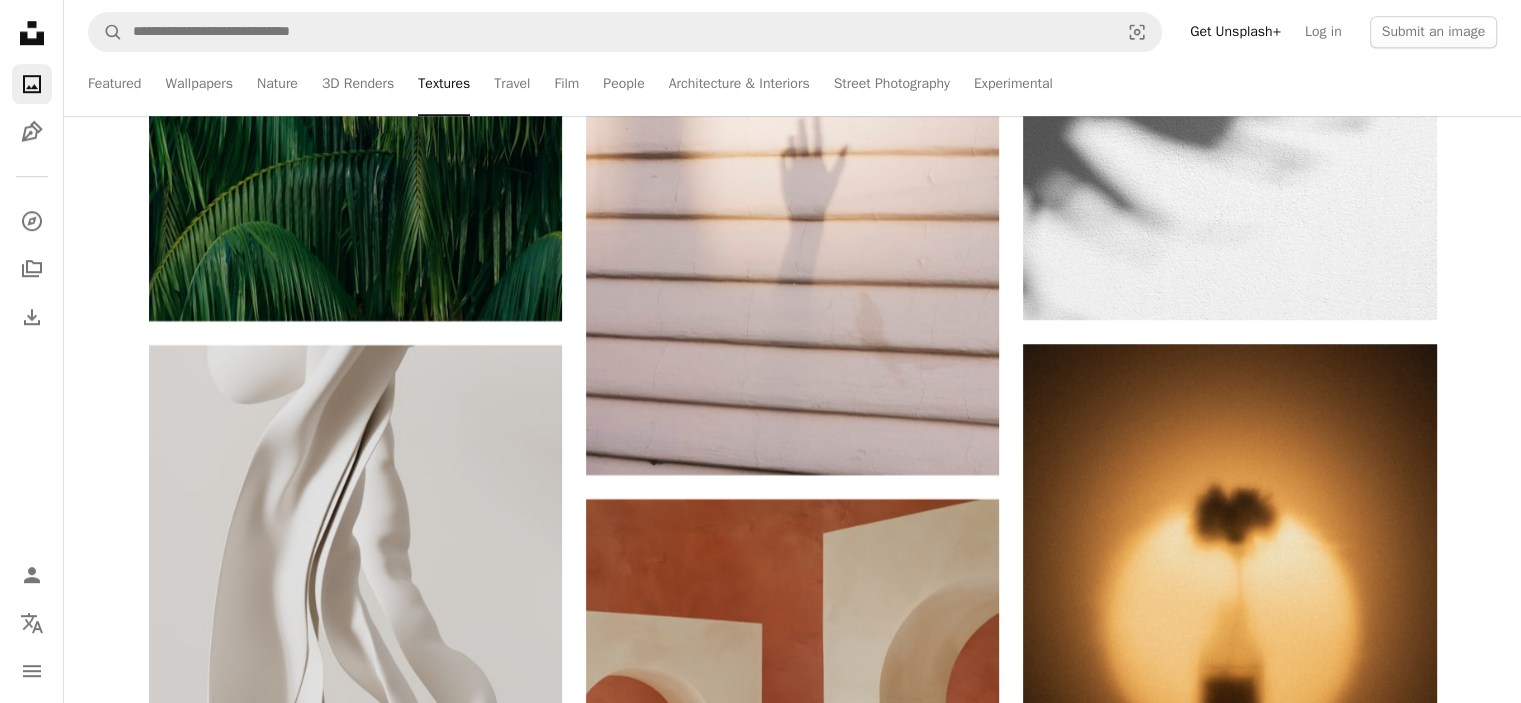 click on "A lock   Download" at bounding box center (1366, 1158) 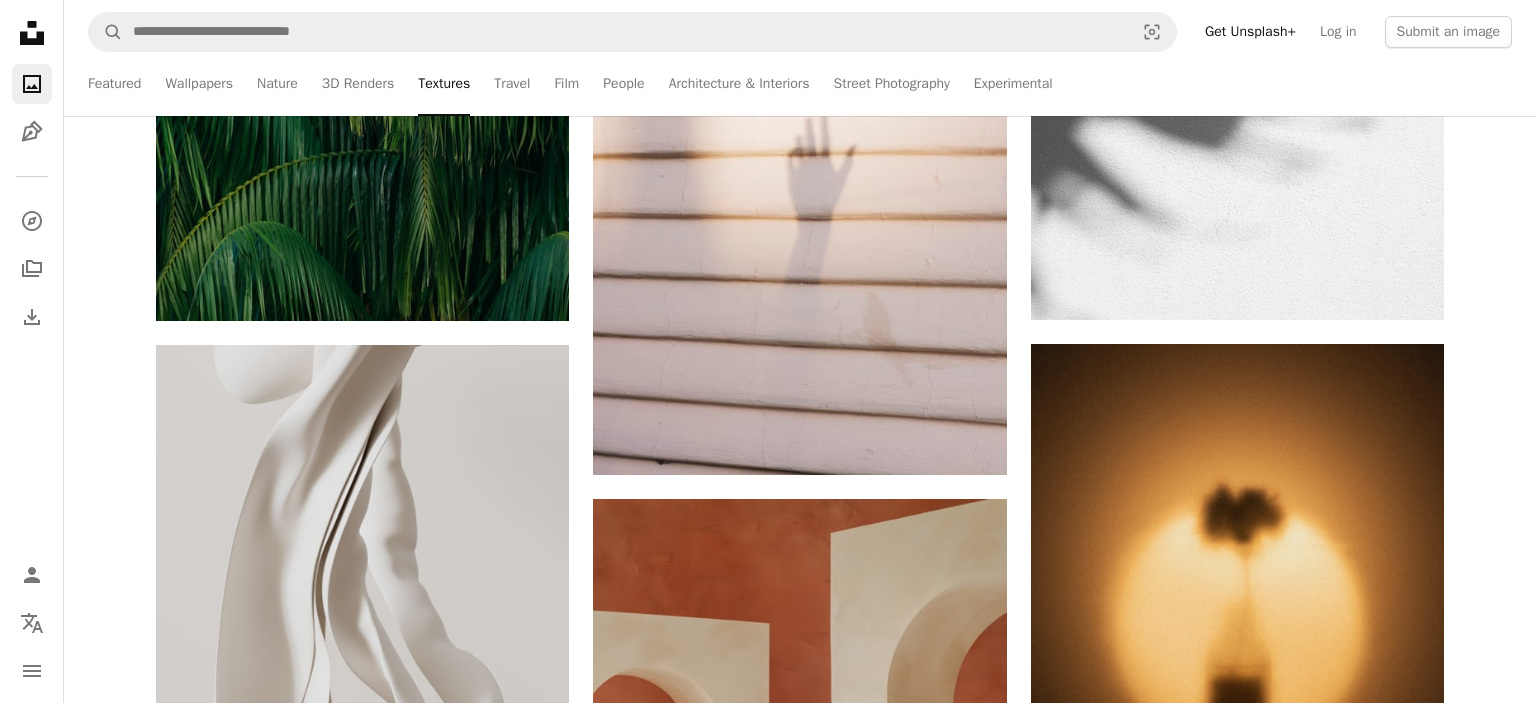 click on "An X shape Unsplash+ This purchase includes access to our full library of visuals. A plus sign Members-only content added monthly A plus sign Unlimited royalty-free downloads A plus sign Illustrations  New A plus sign Enhanced legal protections €13  with a 1-month plan Unlimited royalty-free use, cancel anytime. €48   with a yearly plan Save  €108  when billed annually. Best value Continue with purchase Taxes where applicable. Renews automatically. Cancel anytime." at bounding box center (768, 6294) 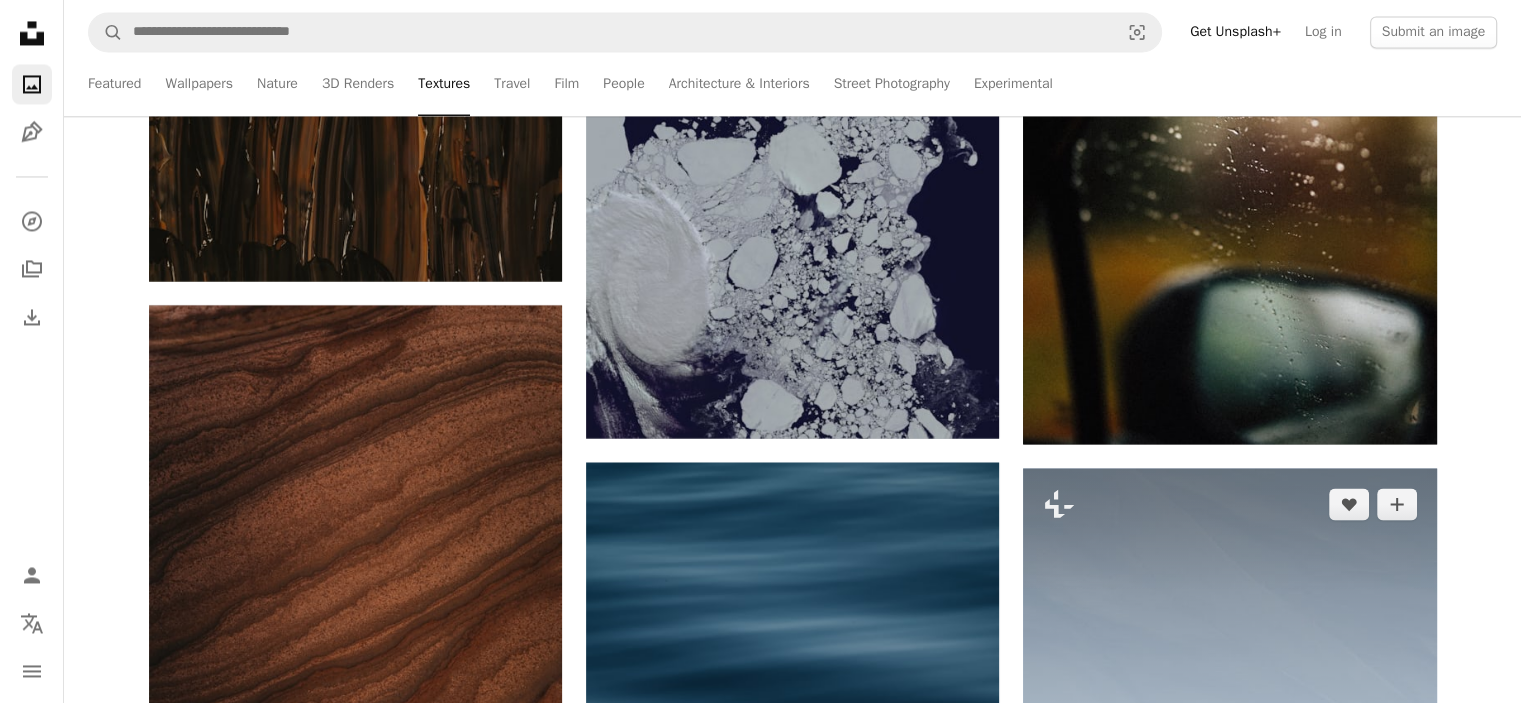 scroll, scrollTop: 26266, scrollLeft: 0, axis: vertical 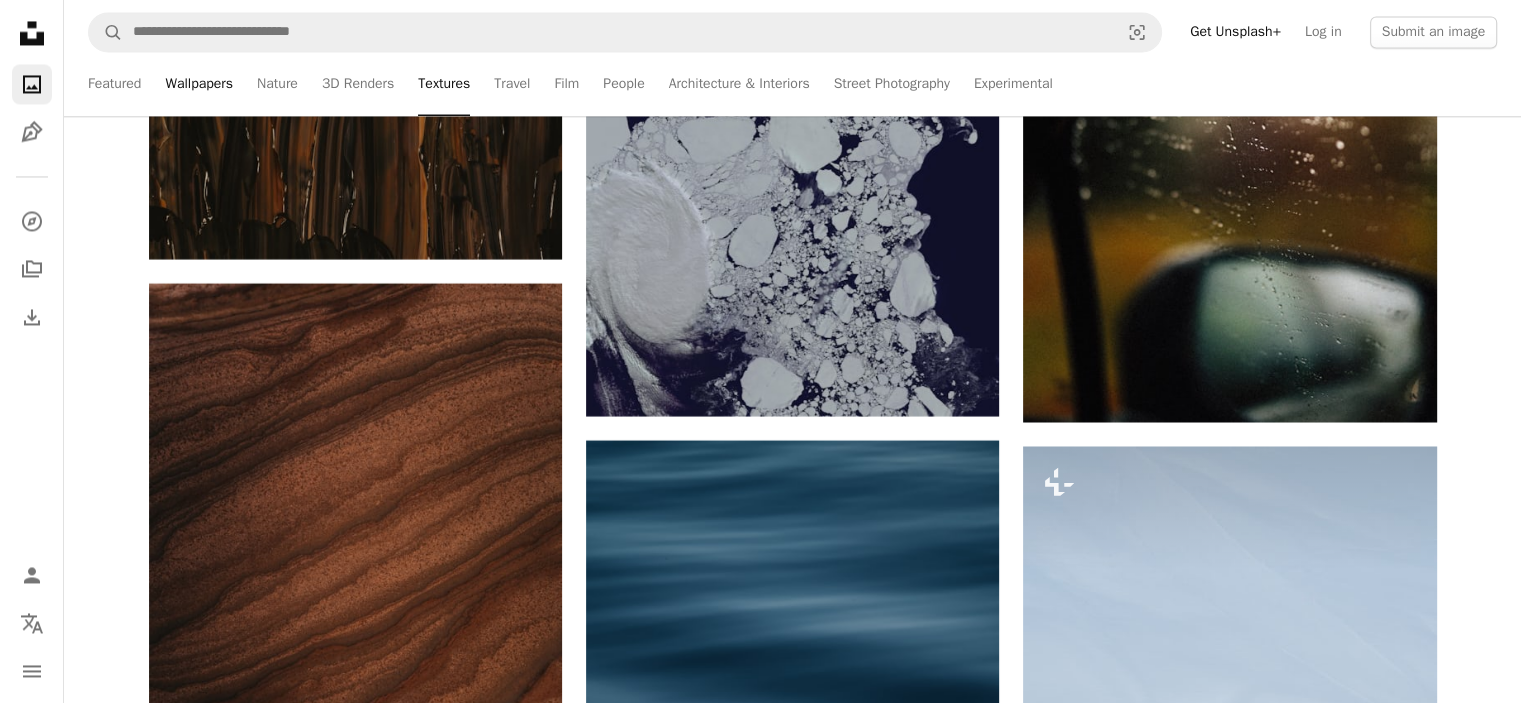 click on "Wallpapers" at bounding box center (199, 84) 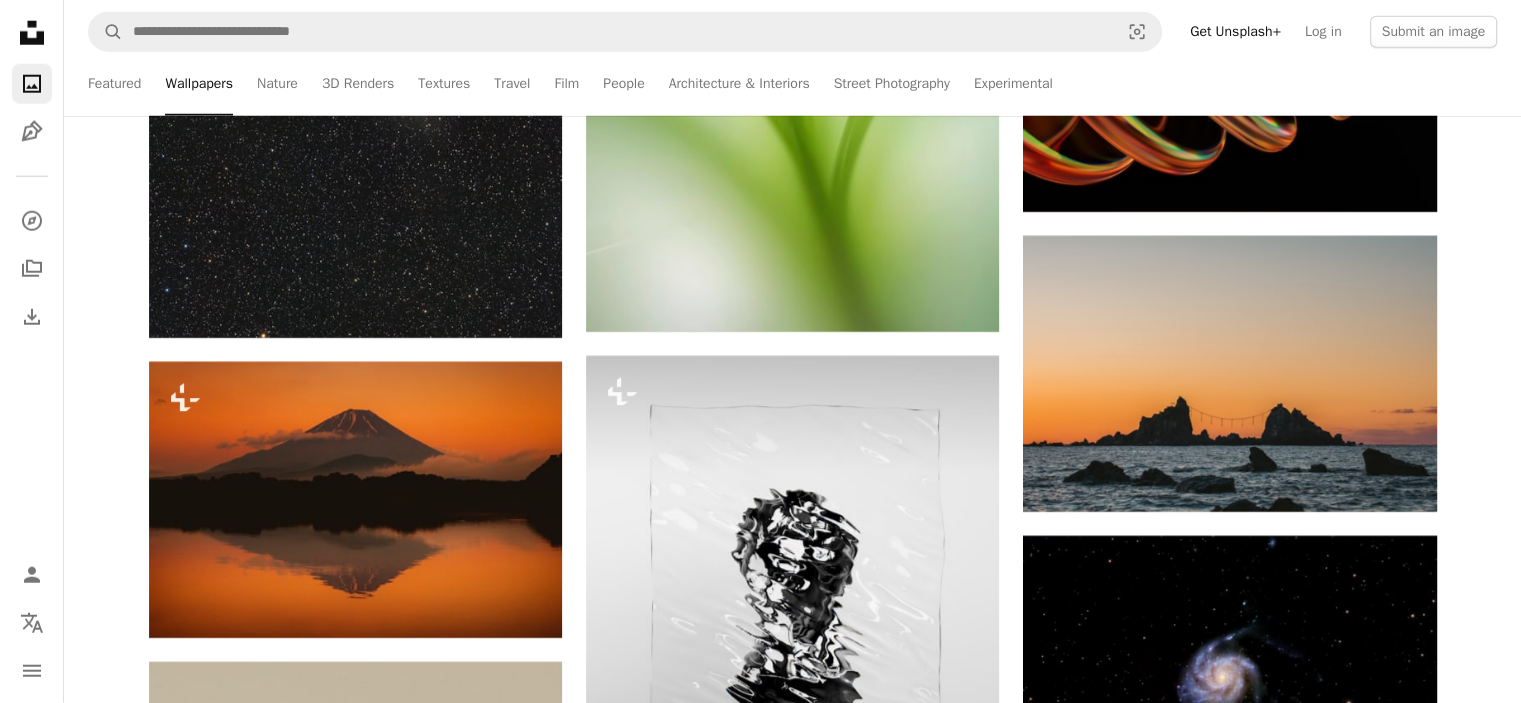 scroll, scrollTop: 13133, scrollLeft: 0, axis: vertical 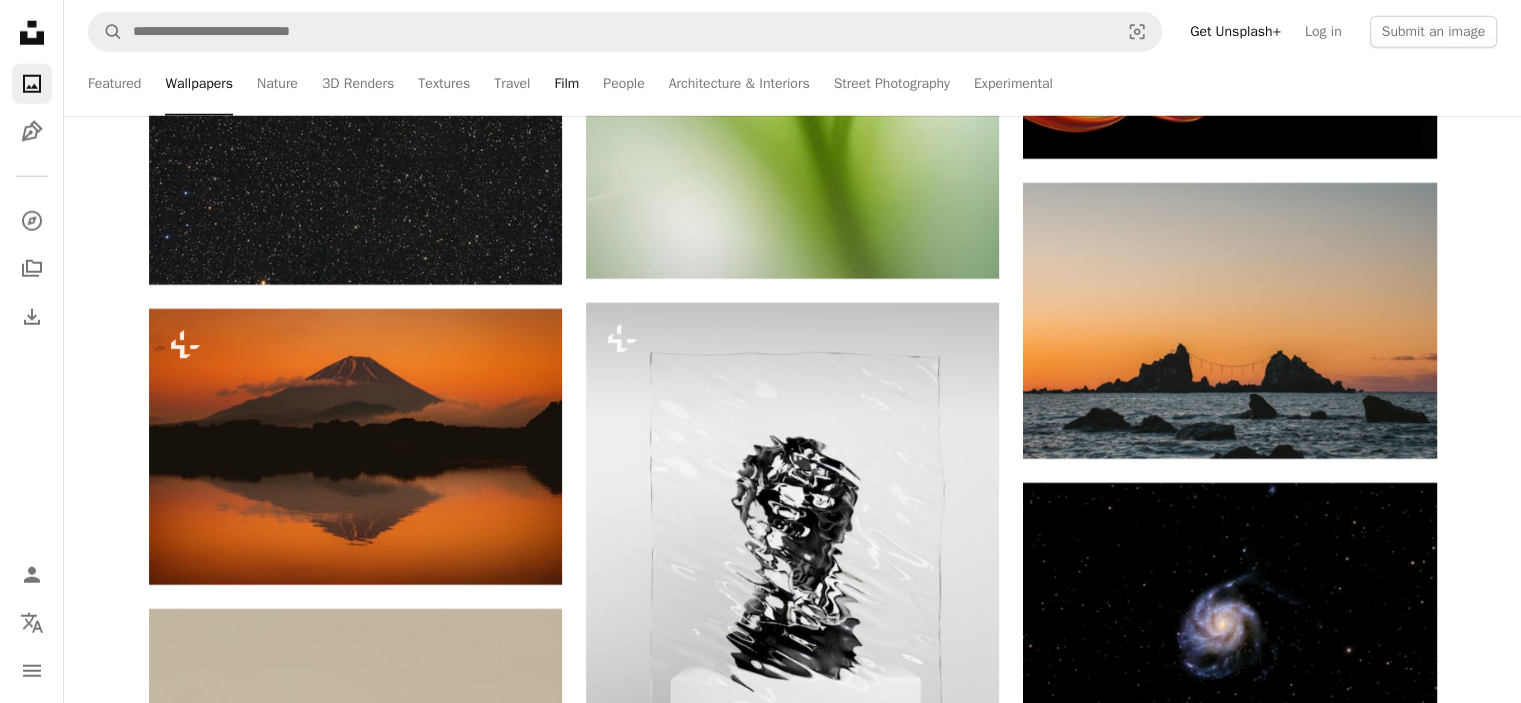 click on "Film" at bounding box center (566, 84) 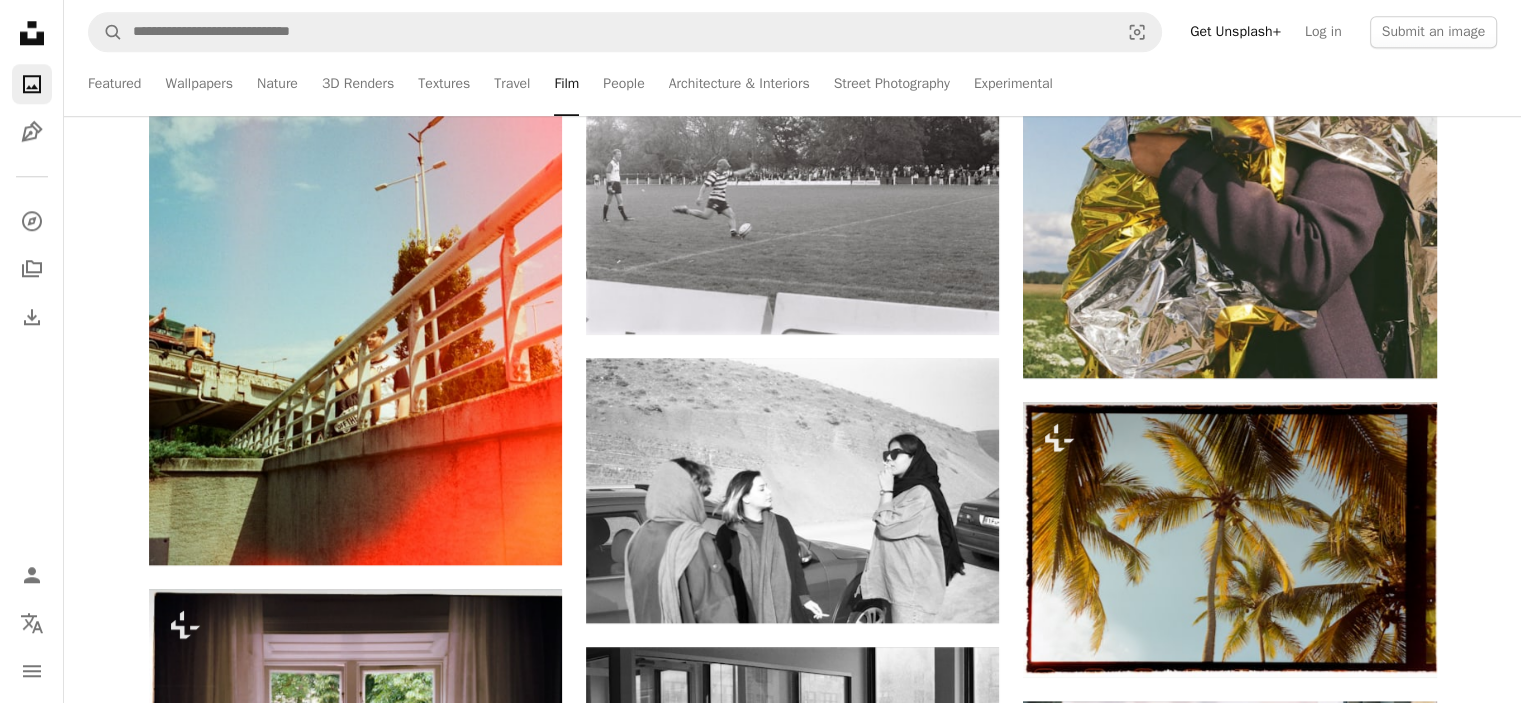 scroll, scrollTop: 2066, scrollLeft: 0, axis: vertical 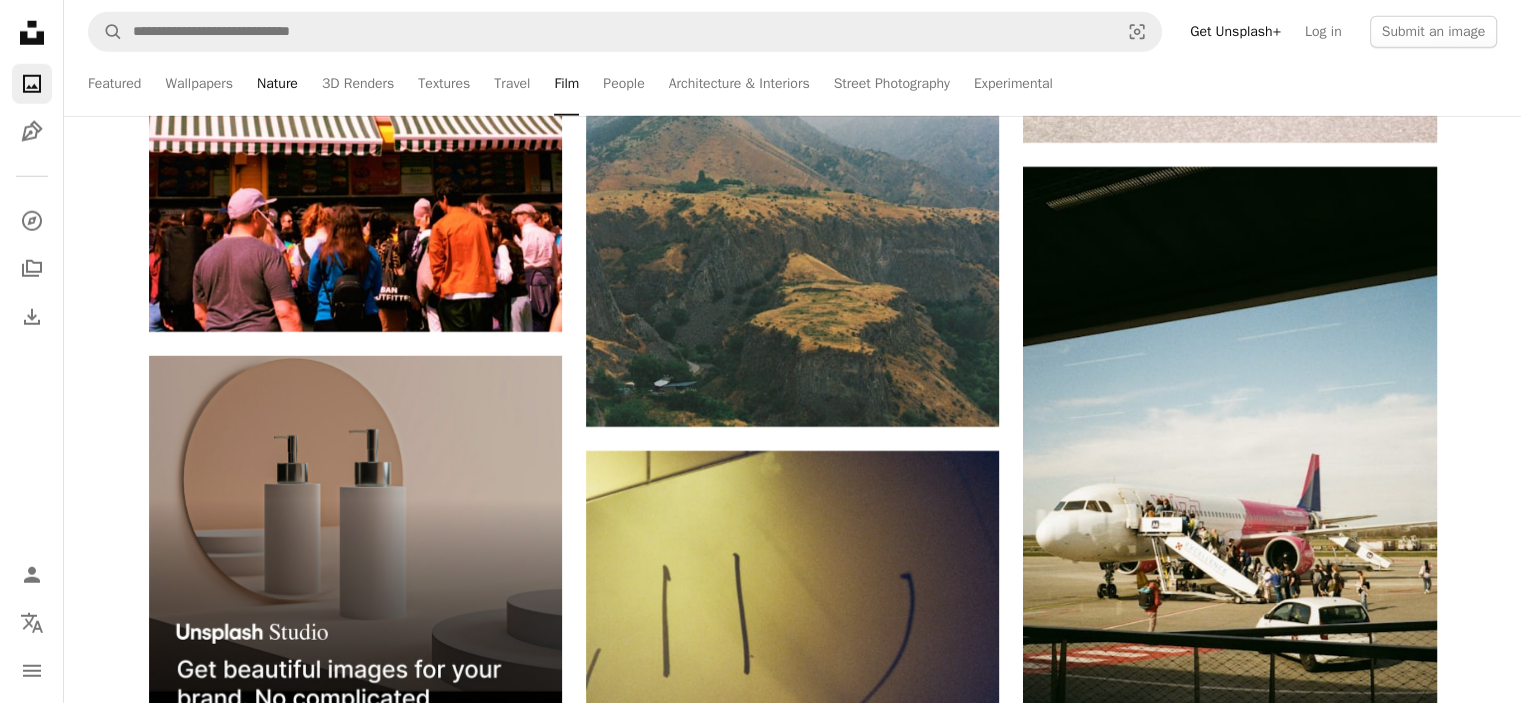 click on "Nature" at bounding box center (277, 84) 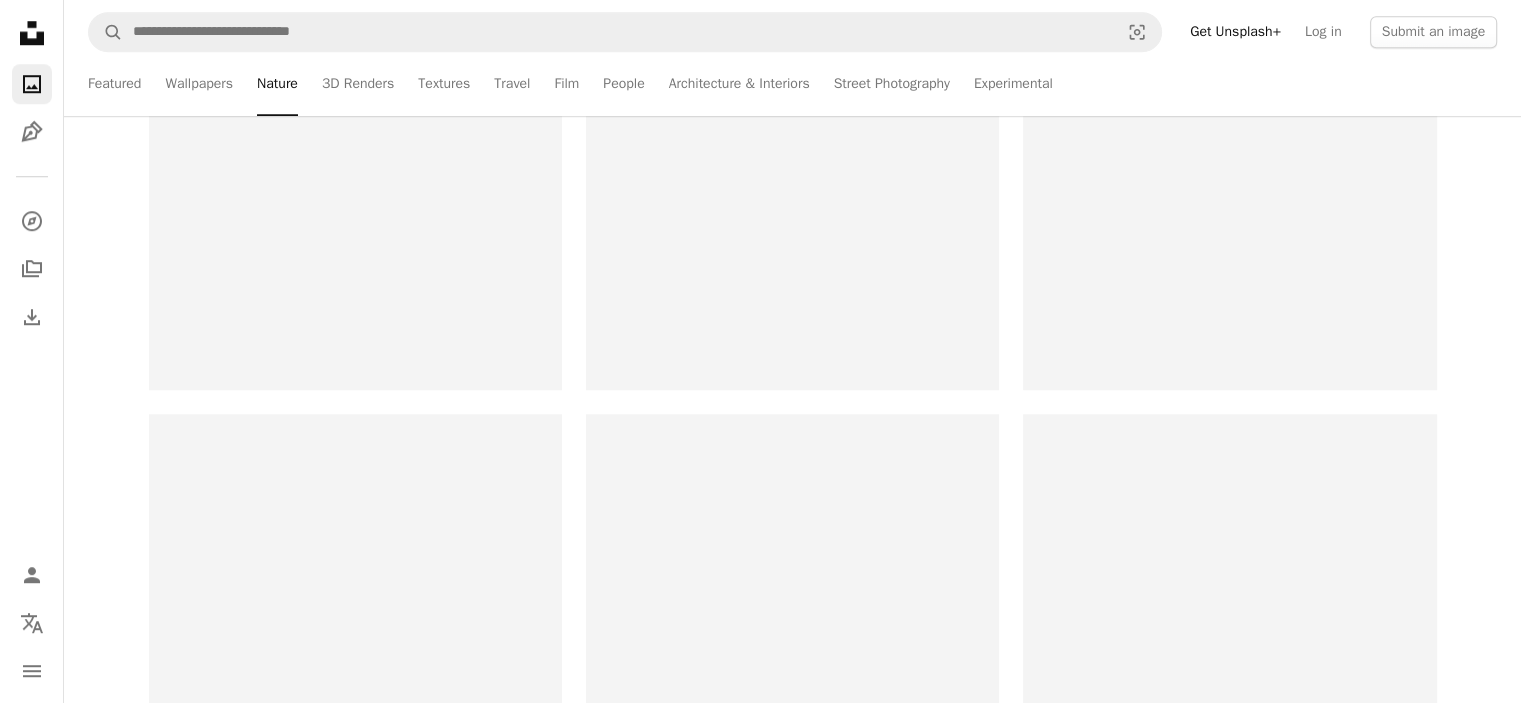 scroll, scrollTop: 0, scrollLeft: 0, axis: both 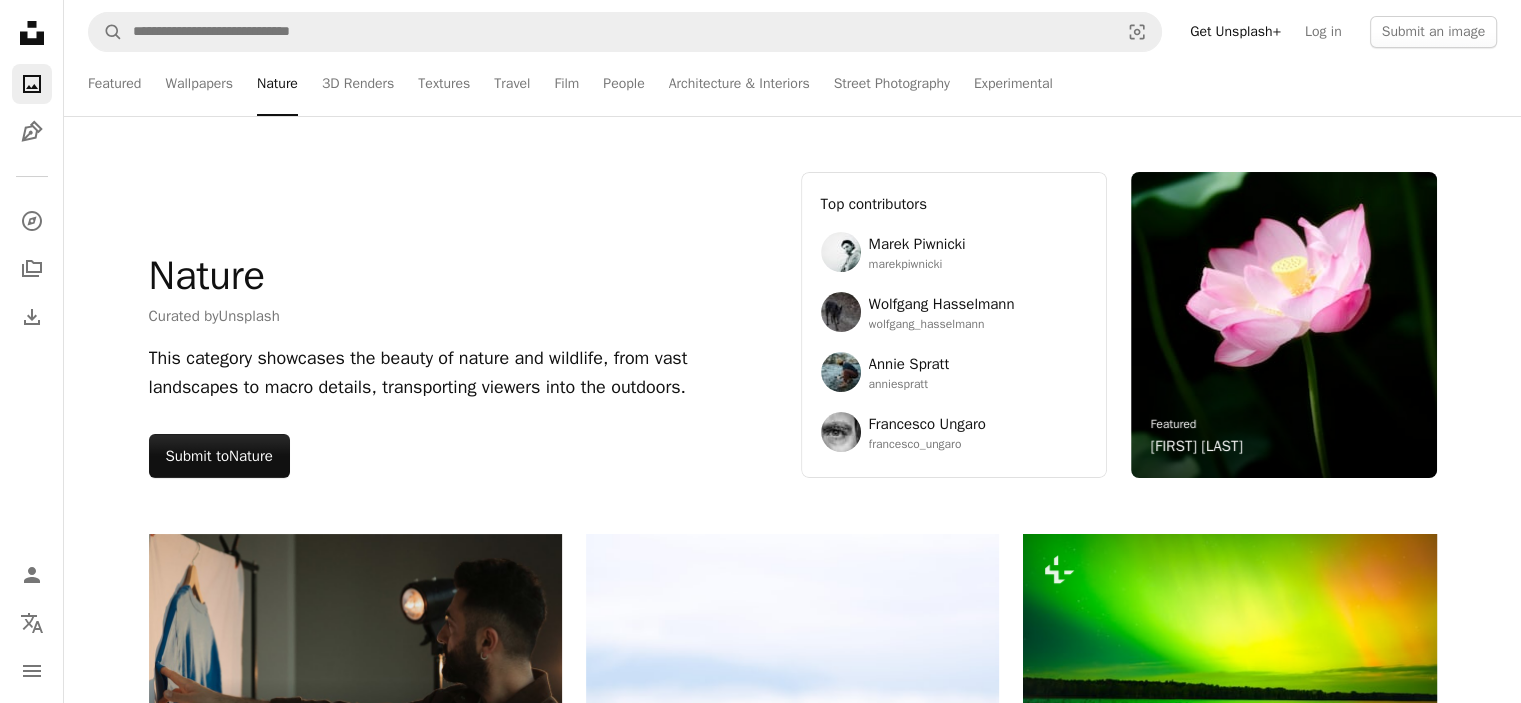 drag, startPoint x: 1517, startPoint y: 63, endPoint x: 1500, endPoint y: 487, distance: 424.34067 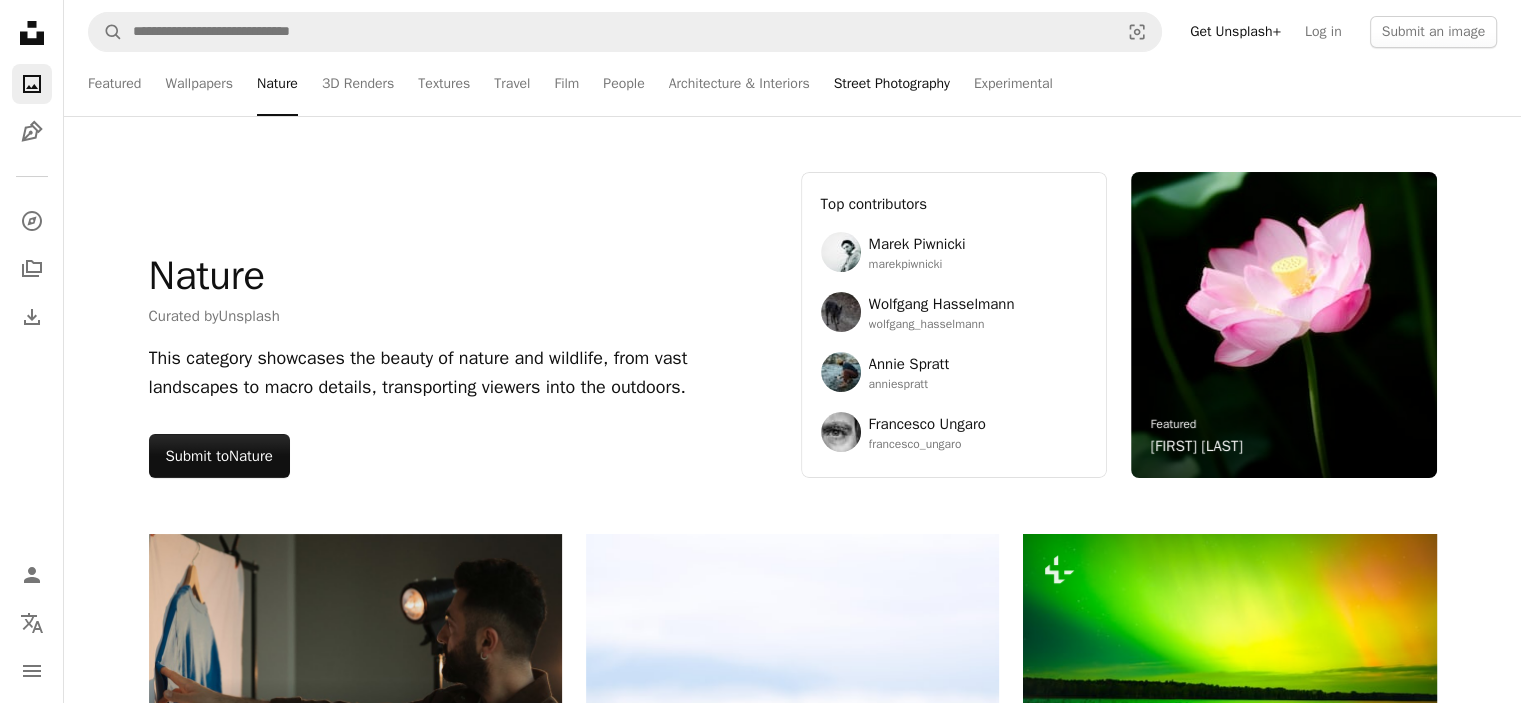 drag, startPoint x: 1438, startPoint y: 95, endPoint x: 903, endPoint y: 100, distance: 535.0234 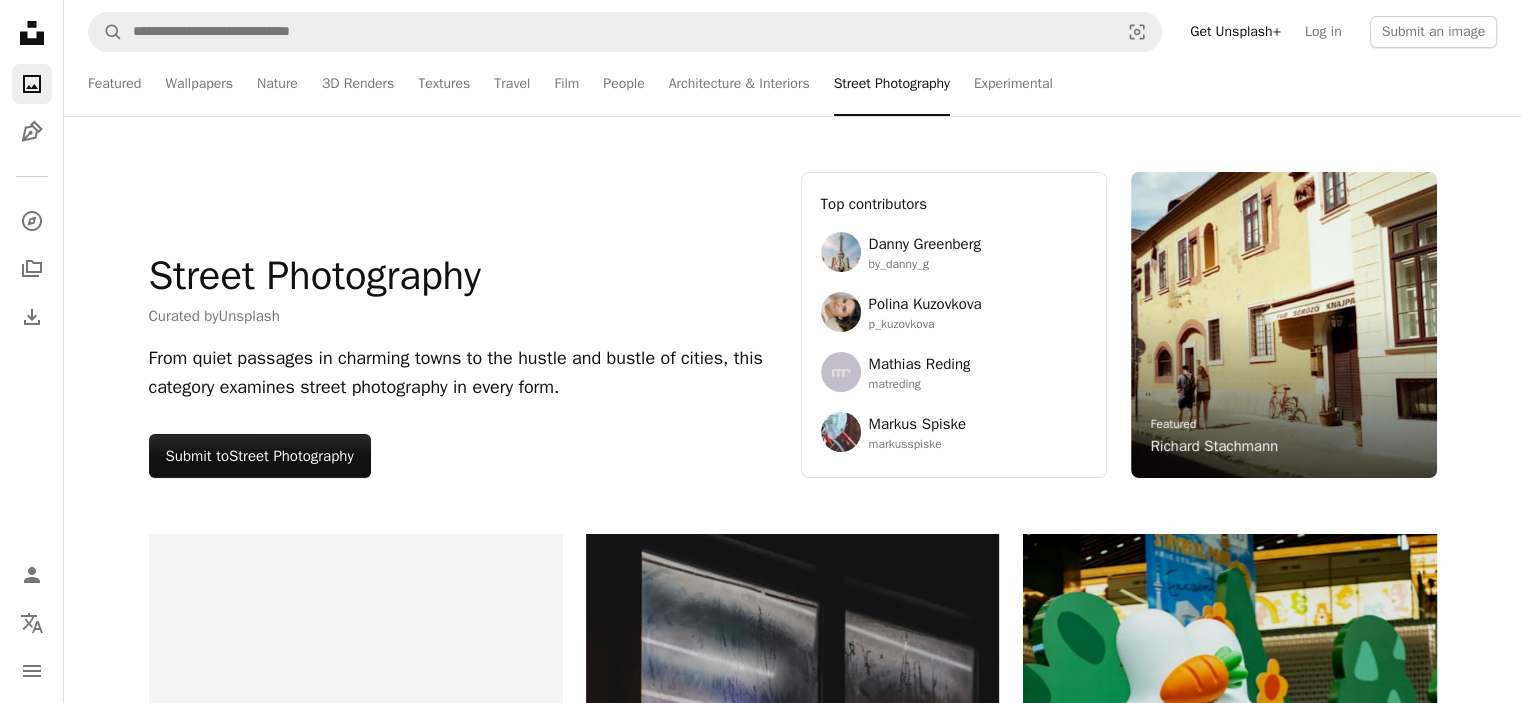 click on "Street Photography Curated by  Unsplash From quiet passages in charming towns to the hustle and bustle of cities, this category examines street photography in every form.
Submit to  Street Photography –– –––– –––– – –––– –––– –   –– –––– ––– ––  ––– ––– –– –––." at bounding box center (463, 325) 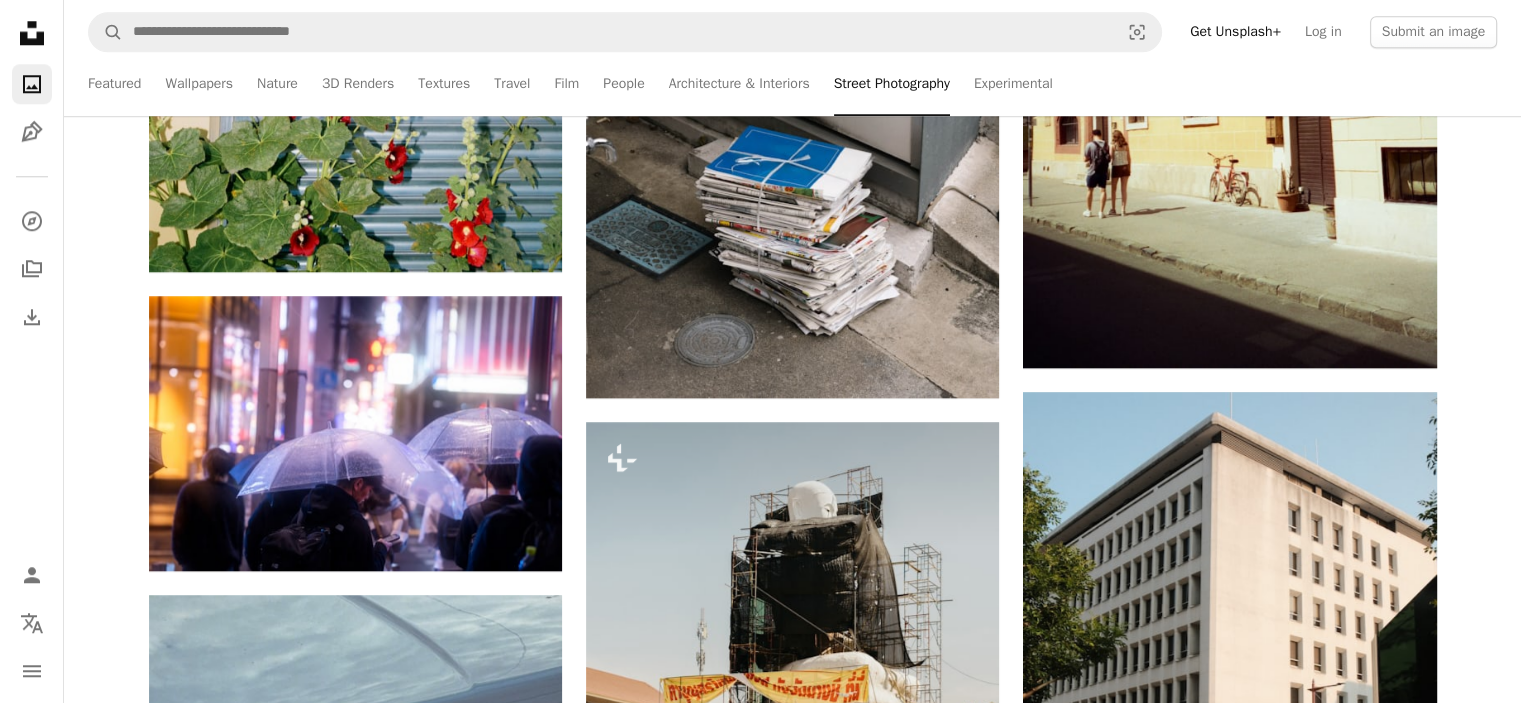 scroll, scrollTop: 2266, scrollLeft: 0, axis: vertical 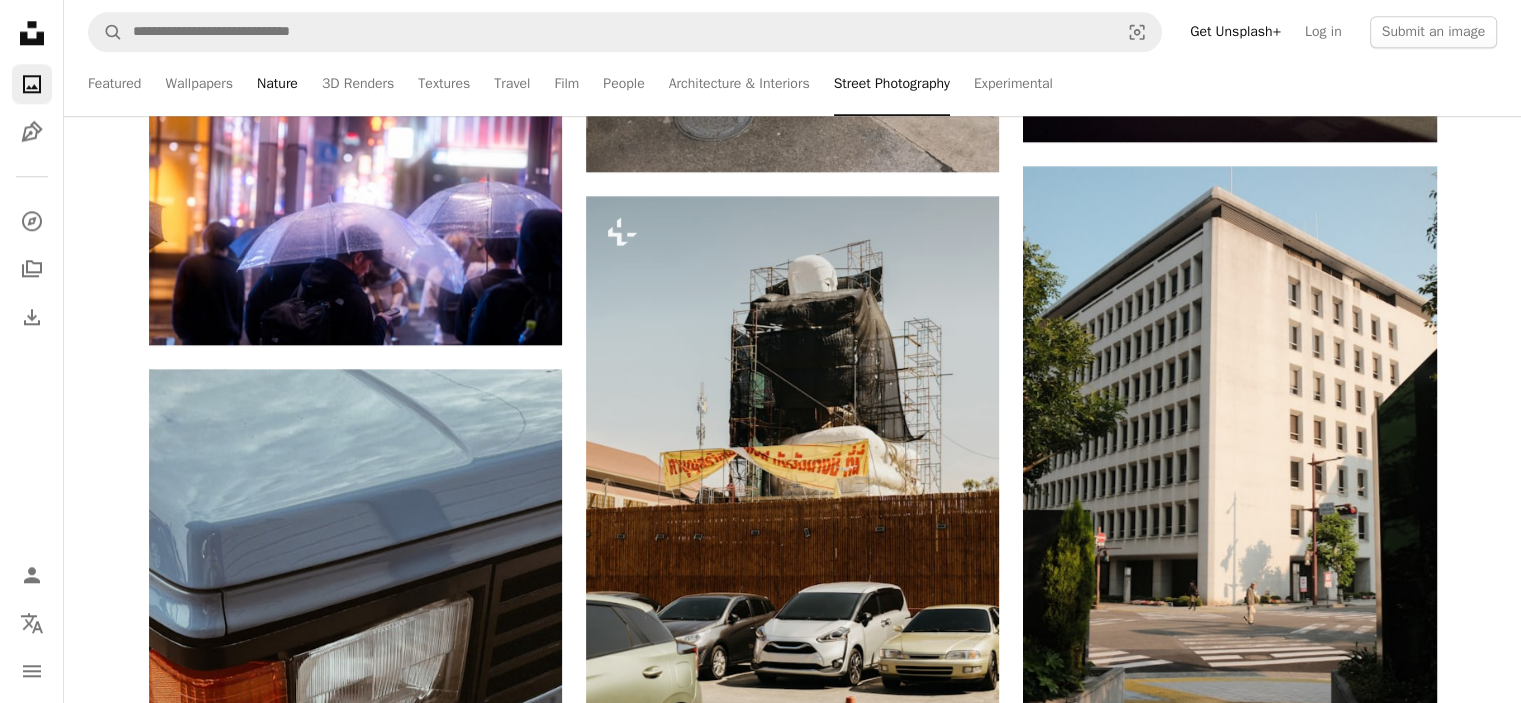 click on "Nature" at bounding box center (277, 84) 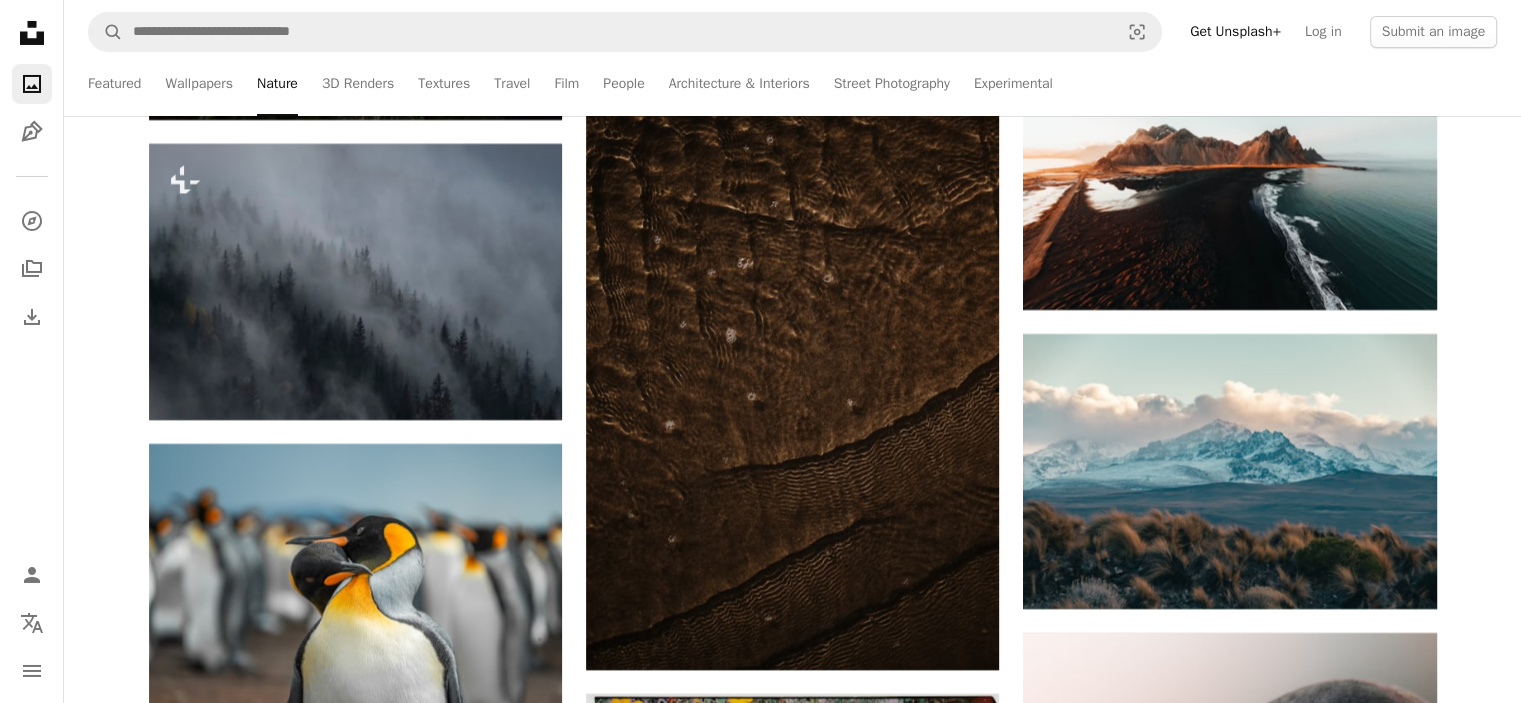 scroll, scrollTop: 22568, scrollLeft: 0, axis: vertical 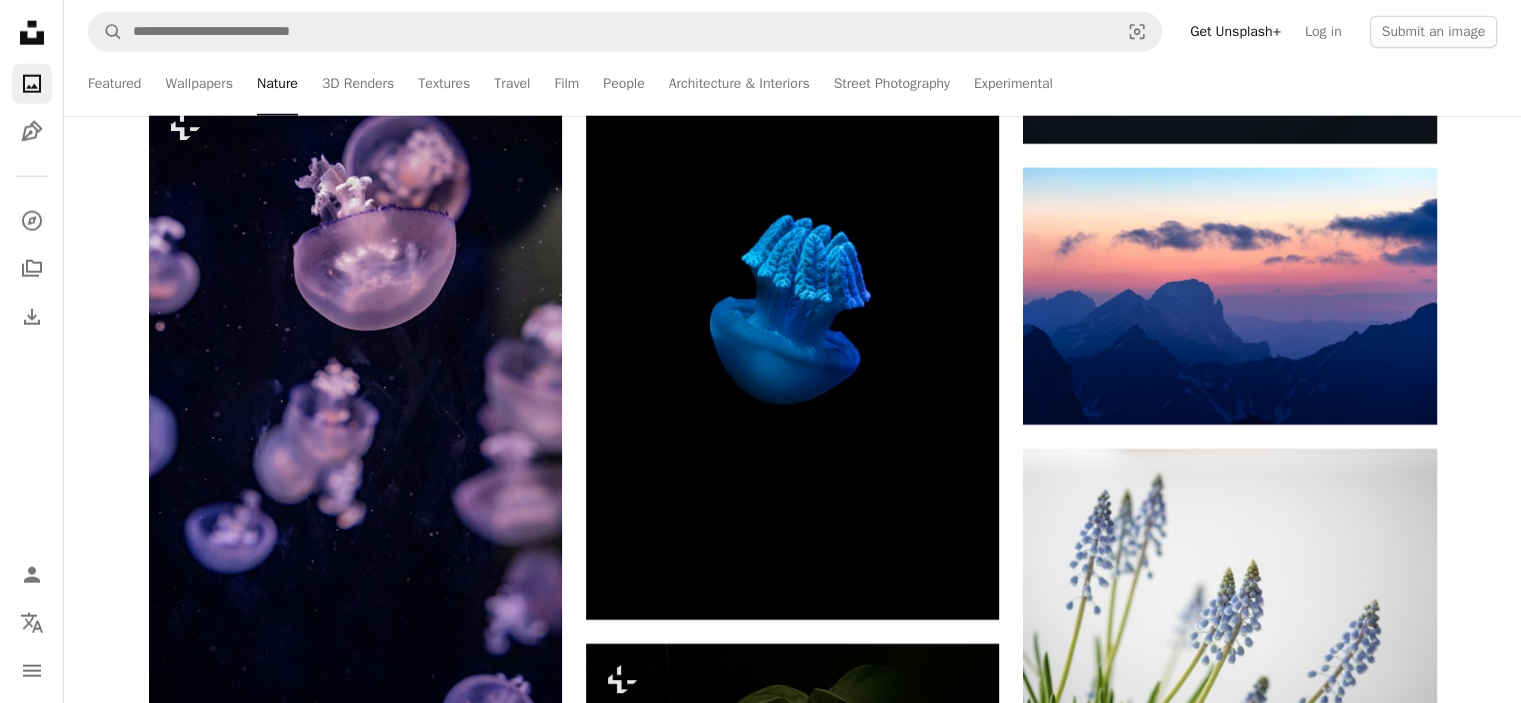 click on "A lock   Download" at bounding box center [491, 1550] 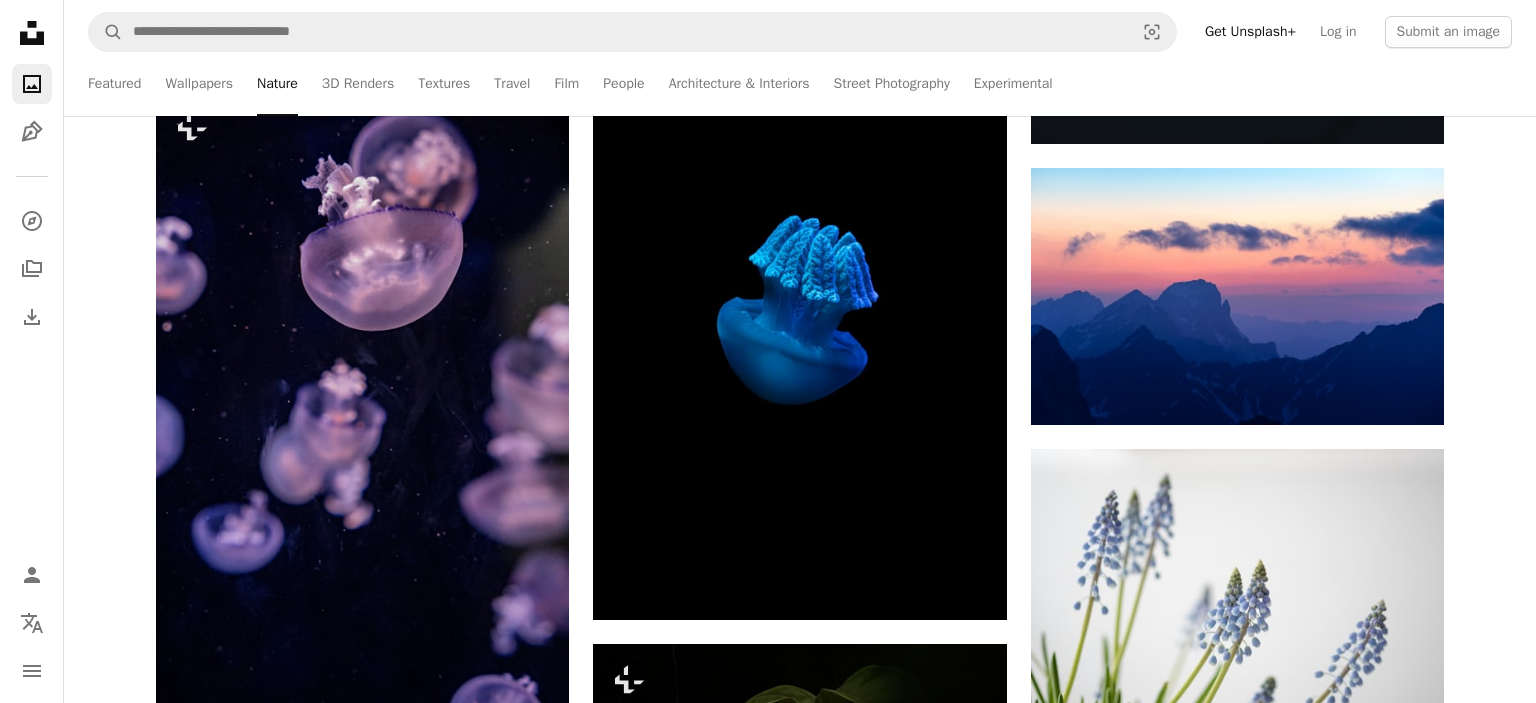 click on "An X shape Unsplash+ This purchase includes access to our full library of visuals. A plus sign Members-only content added monthly A plus sign Unlimited royalty-free downloads A plus sign Illustrations  New A plus sign Enhanced legal protections €13  with a 1-month plan Unlimited royalty-free use, cancel anytime. €48   with a yearly plan Save  €108  when billed annually. Best value Continue with purchase Taxes where applicable. Renews automatically. Cancel anytime." at bounding box center (768, 5727) 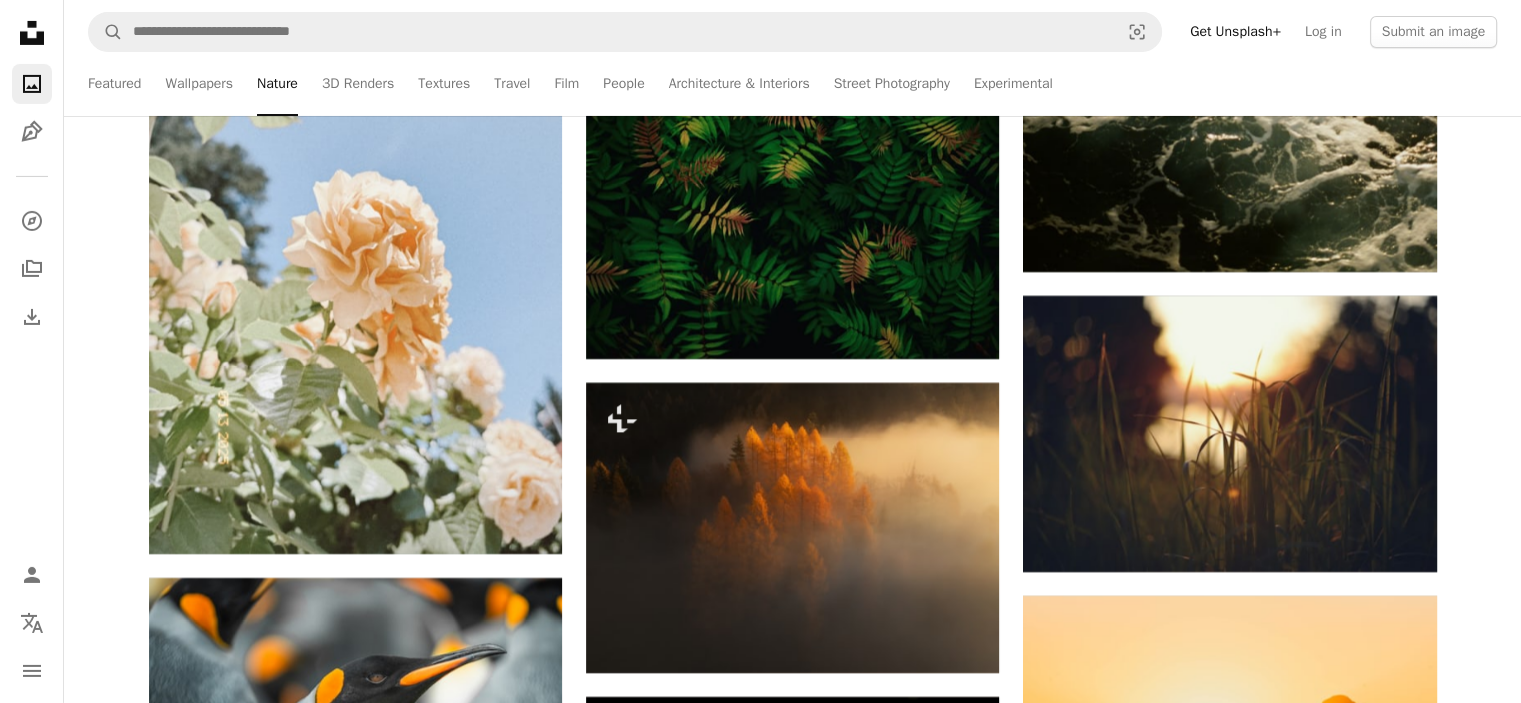 scroll, scrollTop: 44997, scrollLeft: 0, axis: vertical 